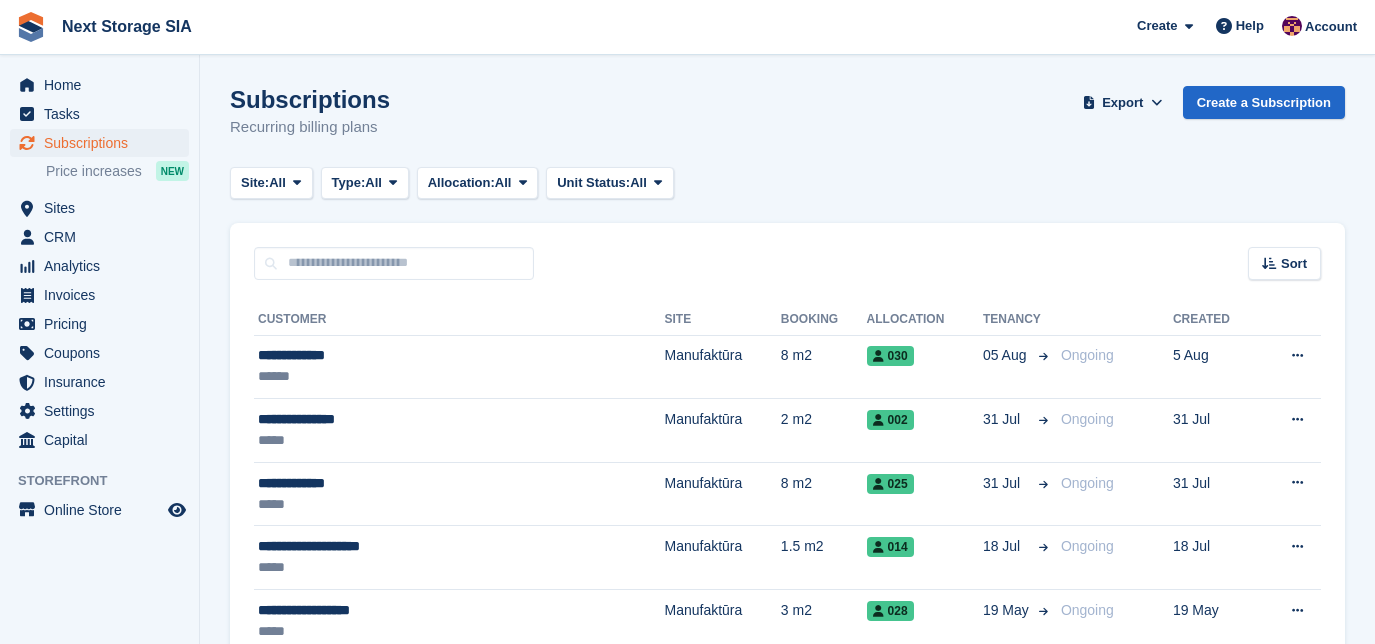 scroll, scrollTop: 0, scrollLeft: 0, axis: both 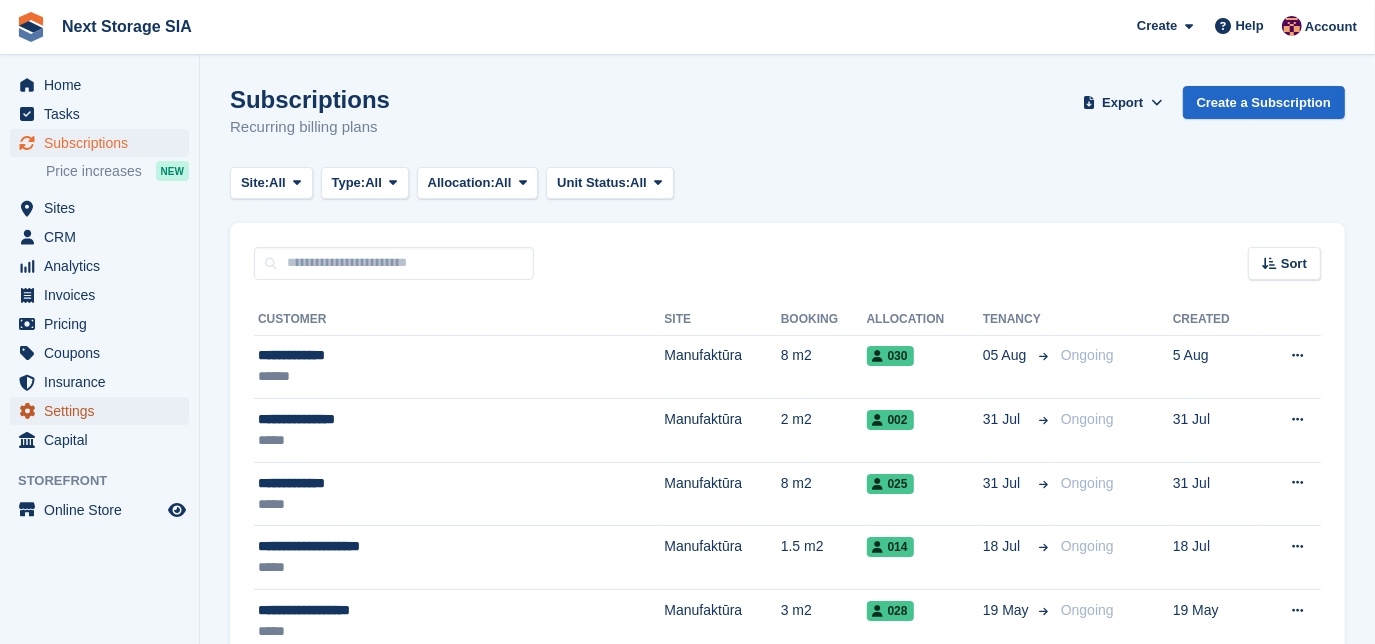 click on "Settings" at bounding box center [104, 411] 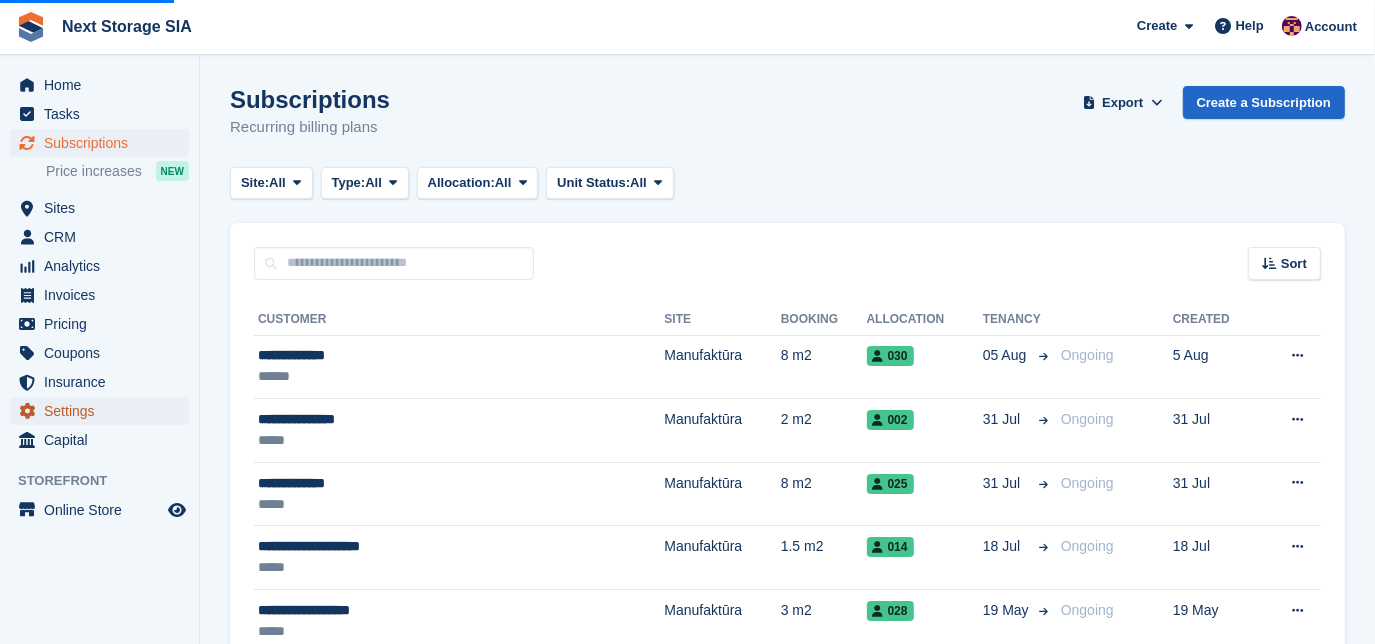 click on "Settings" at bounding box center [104, 411] 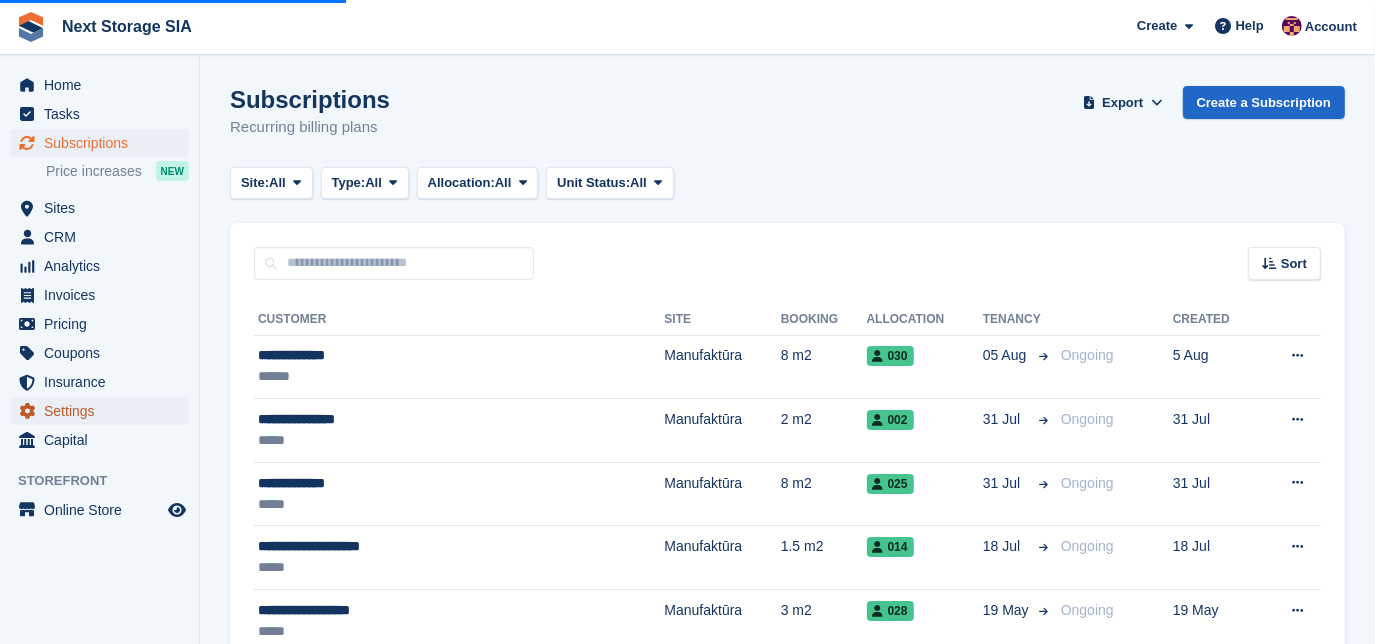 scroll, scrollTop: 168, scrollLeft: 0, axis: vertical 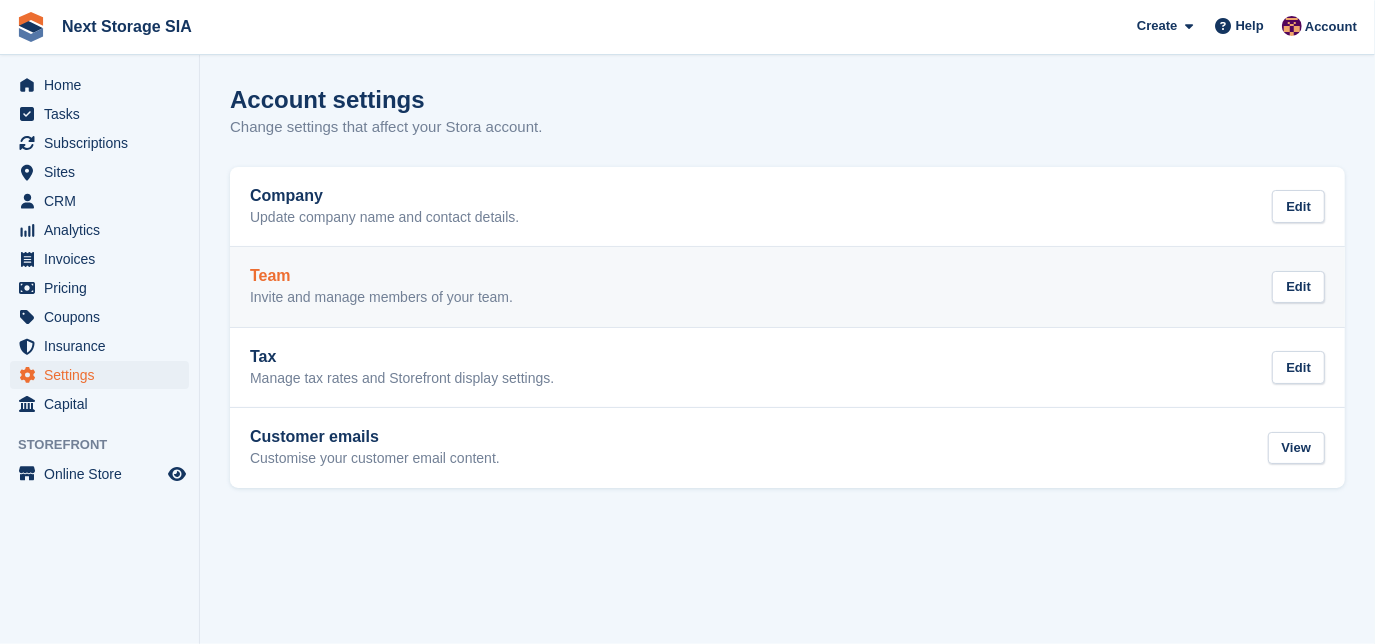 click on "Team
Invite and manage members of your team.
Edit" at bounding box center (787, 287) 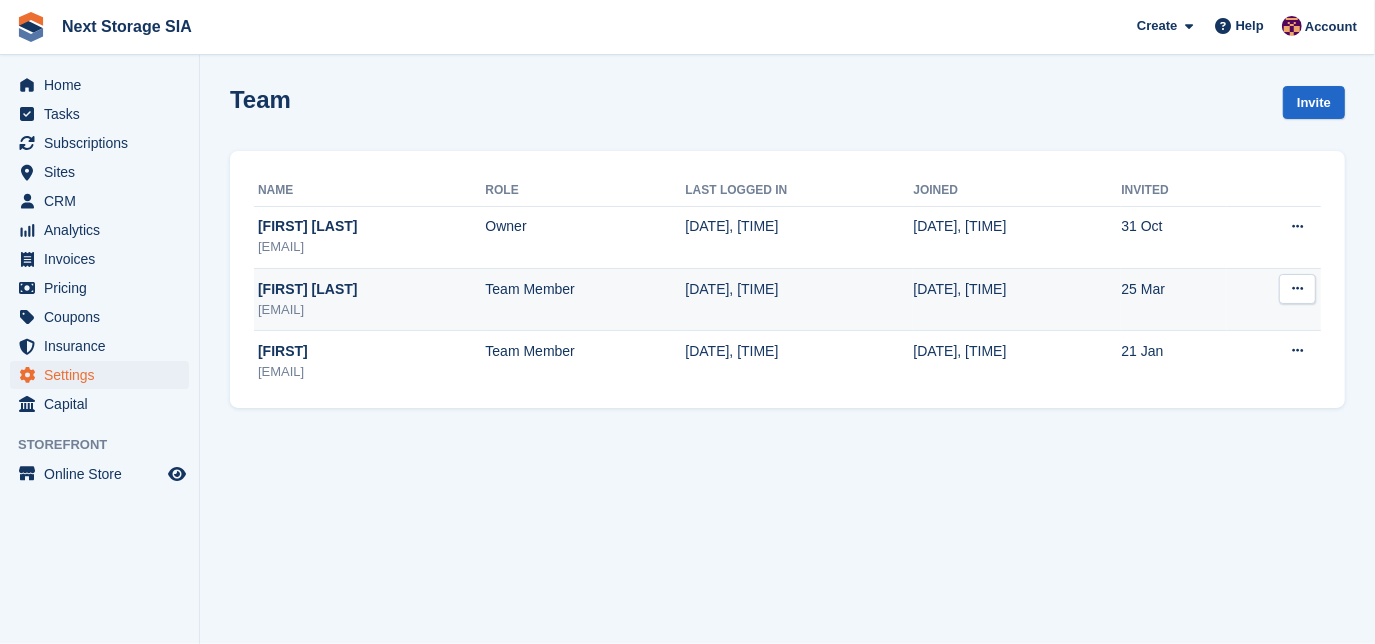 click at bounding box center [1297, 288] 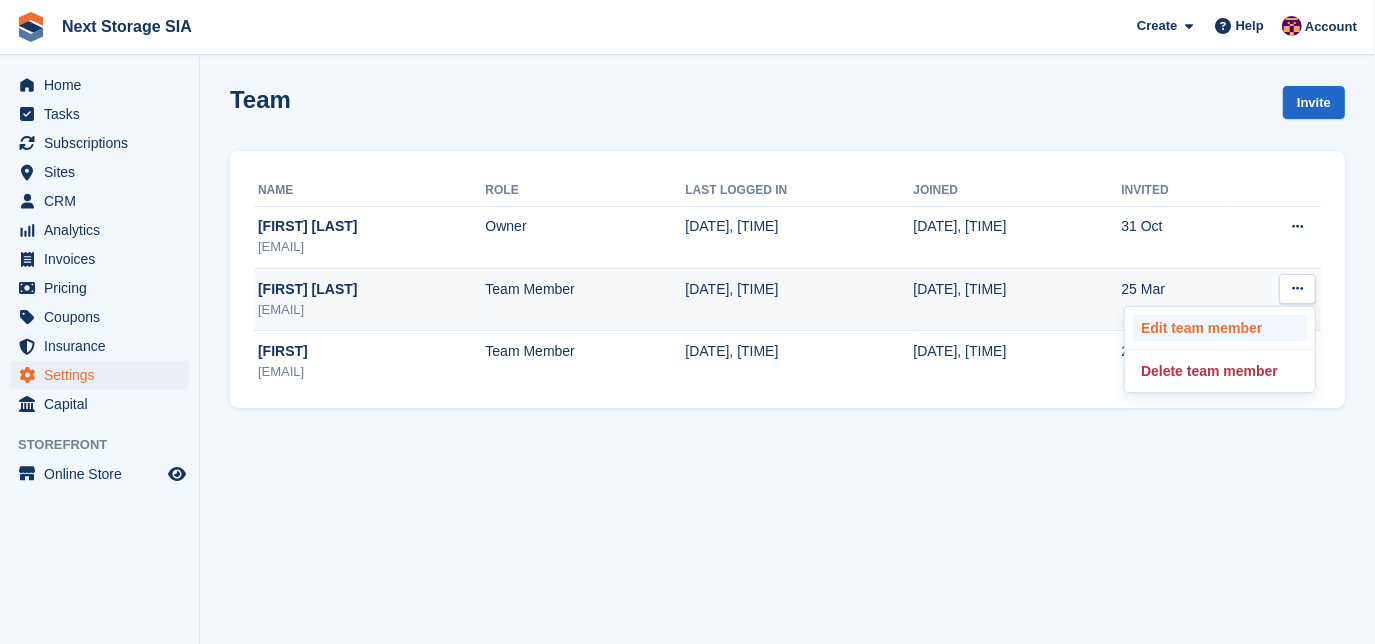 click on "Edit team member" at bounding box center (1220, 328) 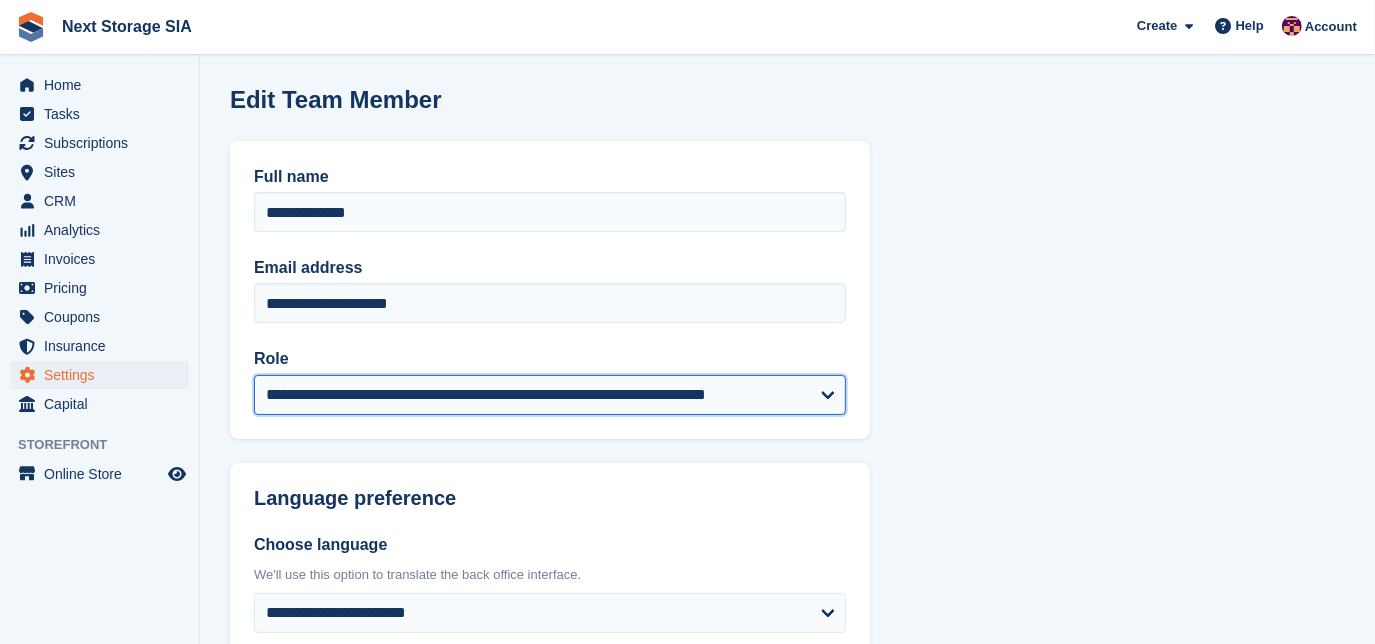 click on "**********" at bounding box center (550, 395) 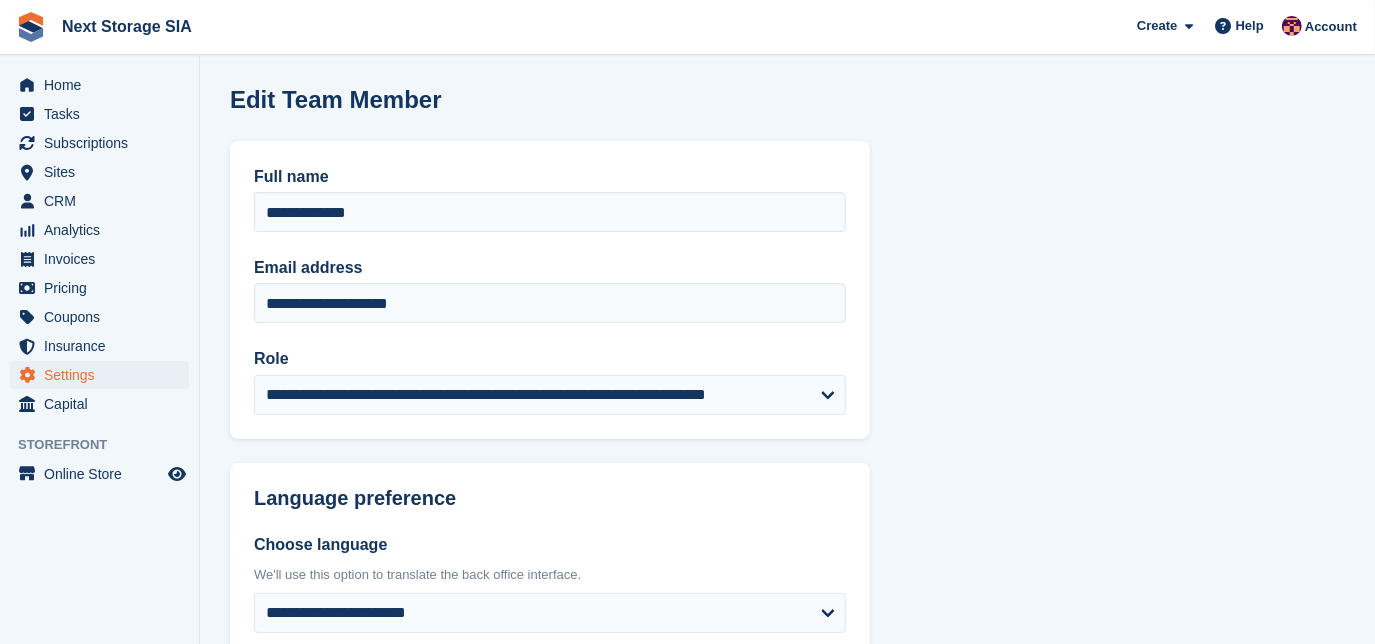 click on "**********" at bounding box center (787, 387) 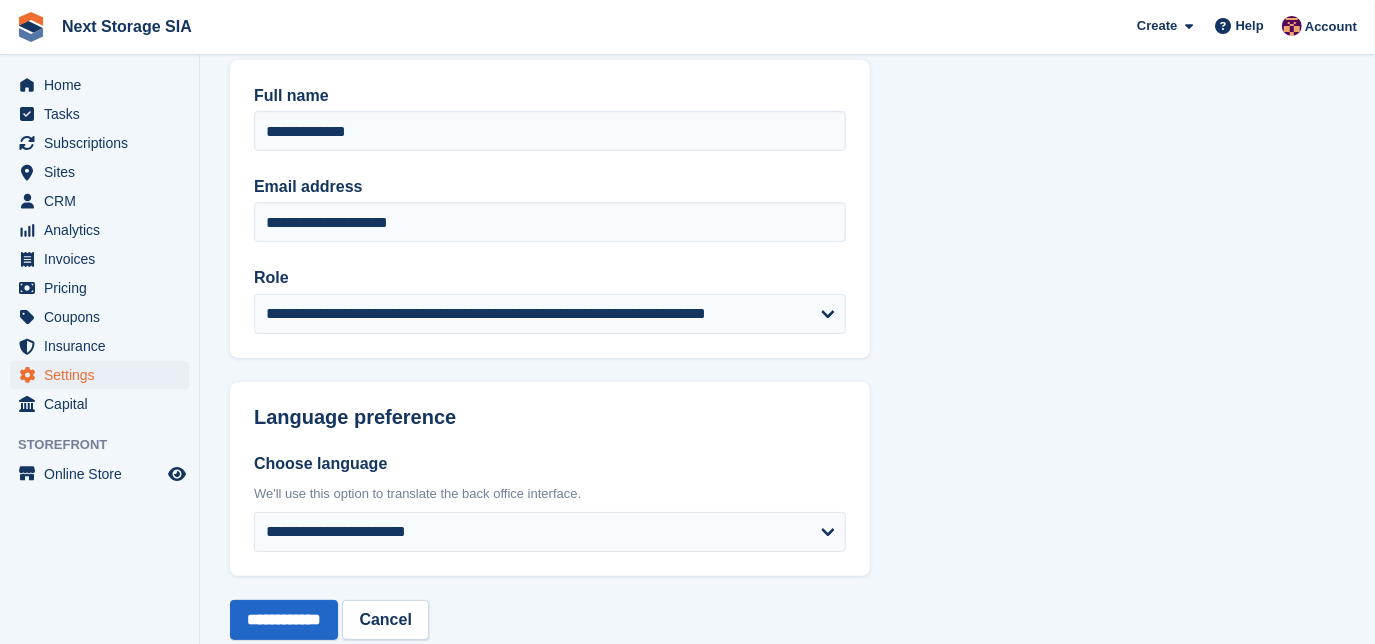scroll, scrollTop: 0, scrollLeft: 0, axis: both 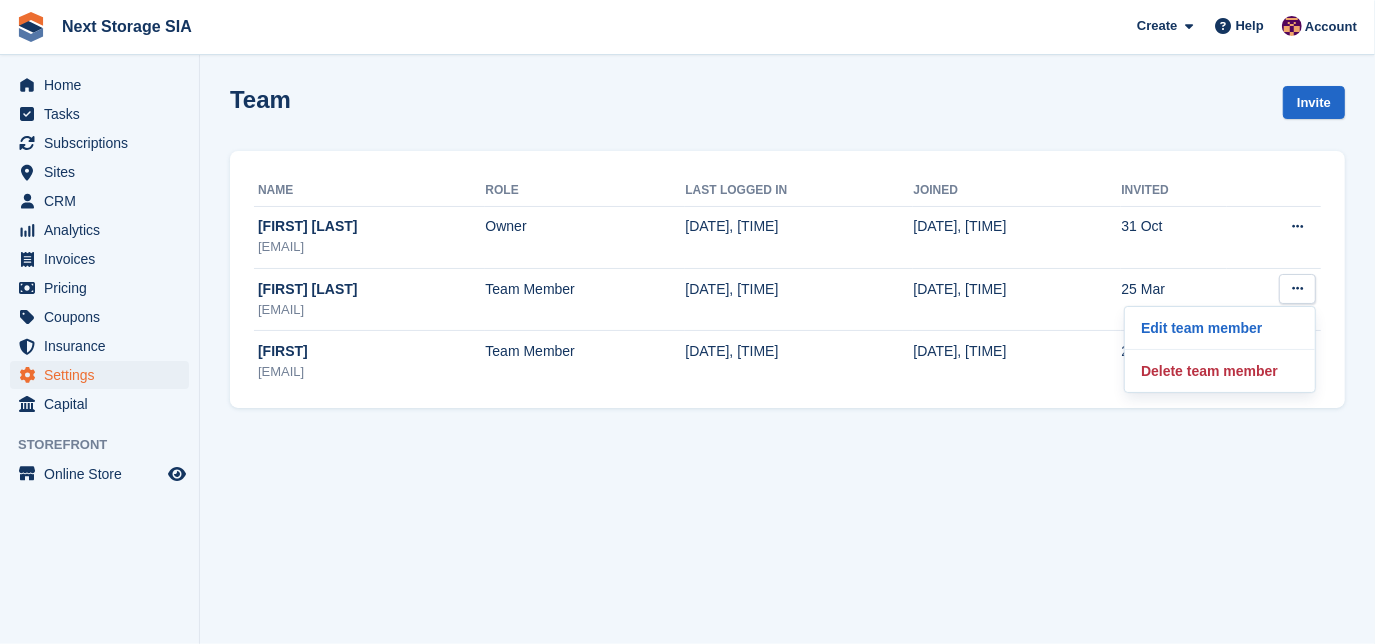 click on "Team
Invite
Name
Role
Last logged in
Joined
Invited
Roberts Kesmins
roberts.kesmins@realto.lv
Owner
5 Aug, 2025, 07:31 PM
4 Nov, 2024, 10:27 AM
31 Oct
Edit team member
Delete team member
This team member cannot be deleted because they are an account owner.
Rolands Bergs
rolands@backlinks.lv
Team Member" at bounding box center (787, 322) 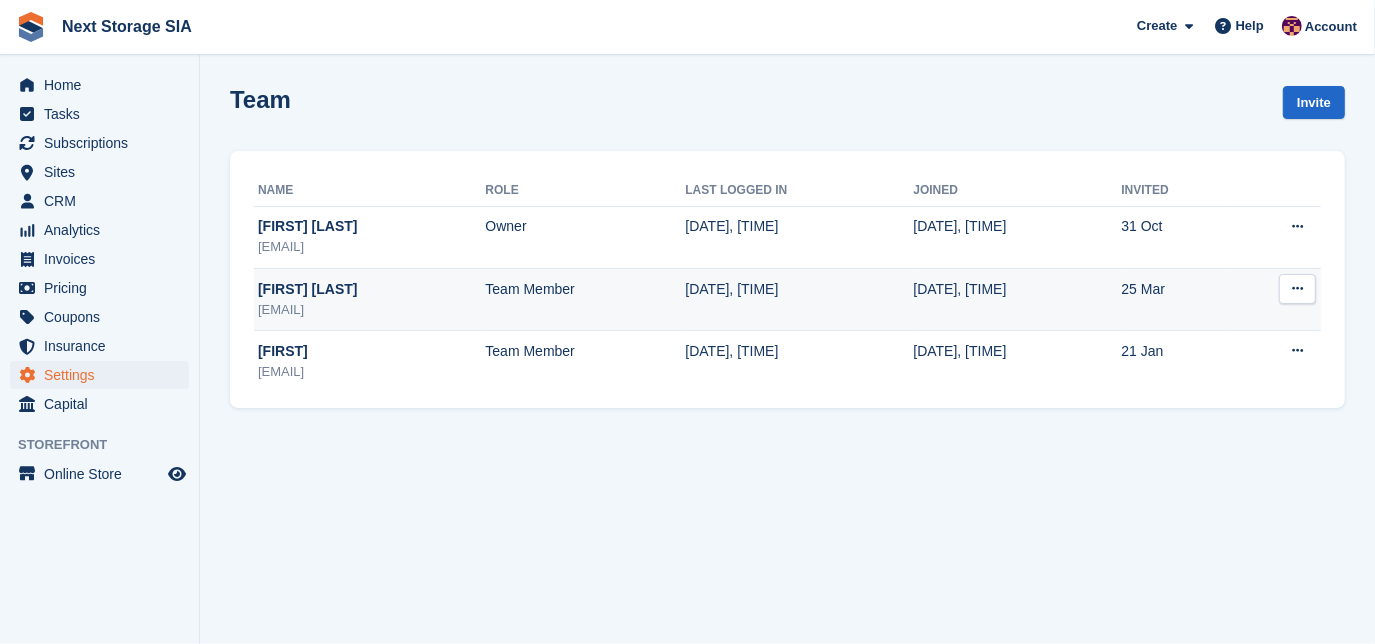 click at bounding box center (1297, 289) 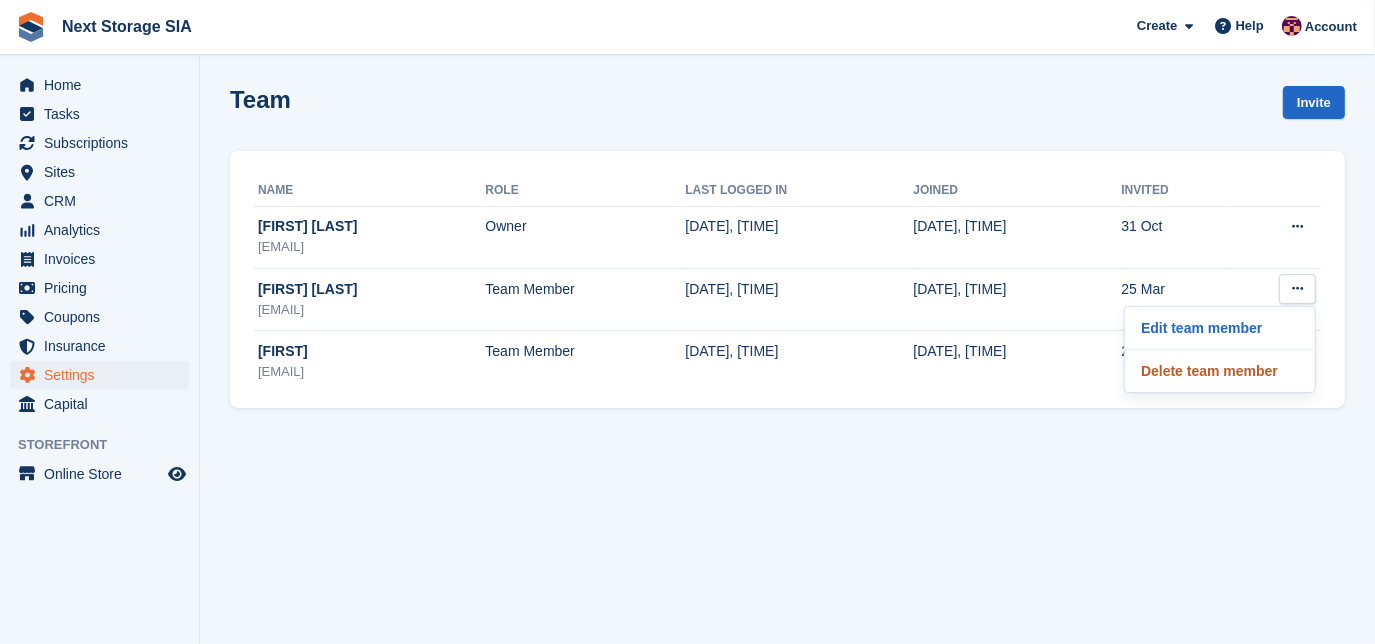drag, startPoint x: 1237, startPoint y: 378, endPoint x: 792, endPoint y: 58, distance: 548.1104 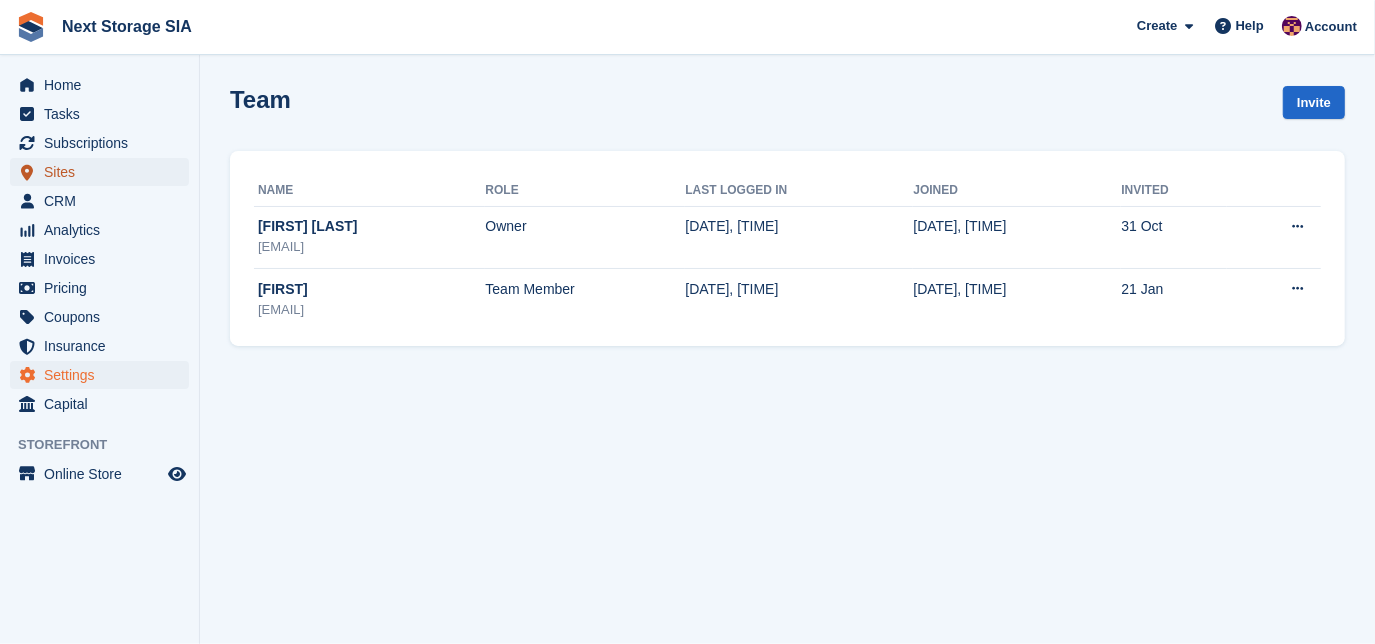 click 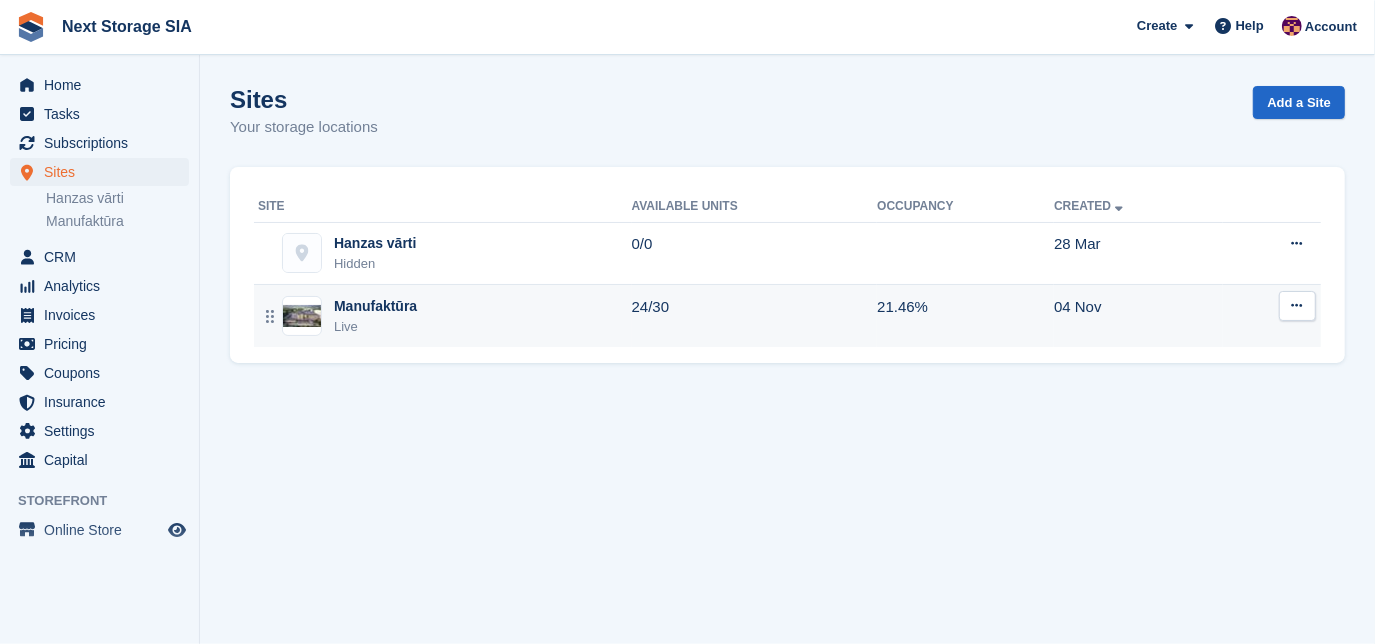 click on "Manufaktūra" at bounding box center [375, 306] 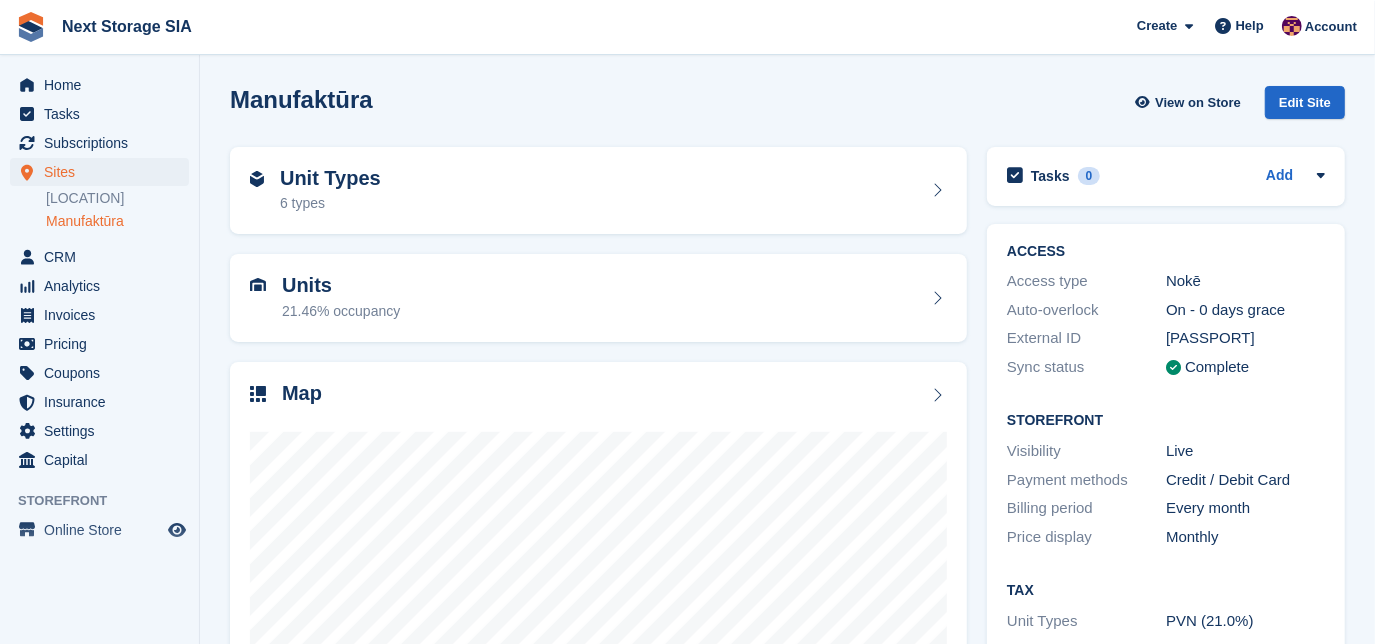 scroll, scrollTop: 0, scrollLeft: 0, axis: both 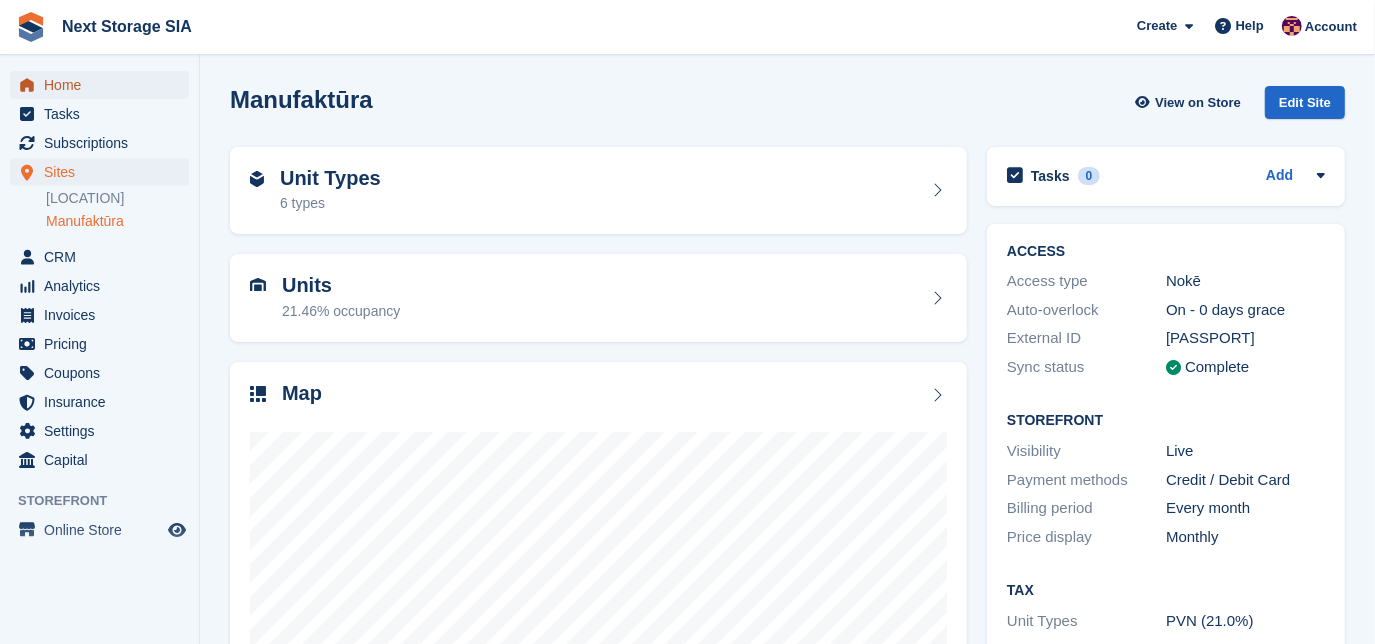 click on "Home" at bounding box center [104, 85] 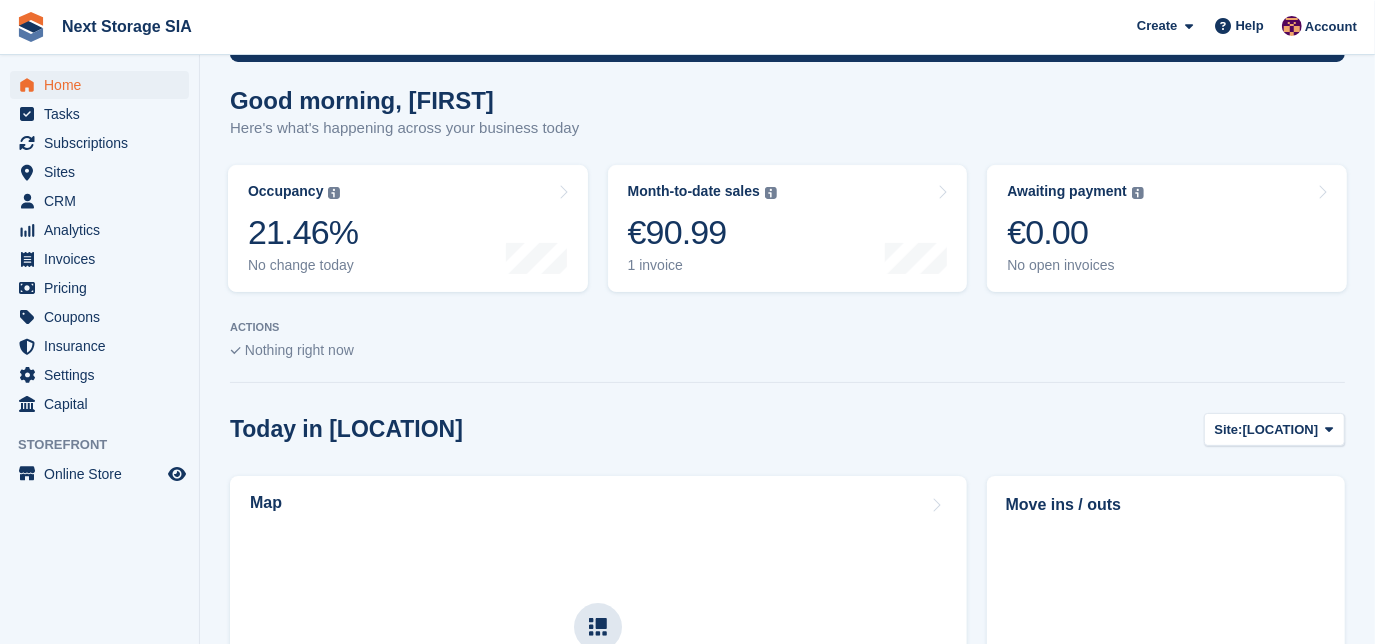 scroll, scrollTop: 141, scrollLeft: 0, axis: vertical 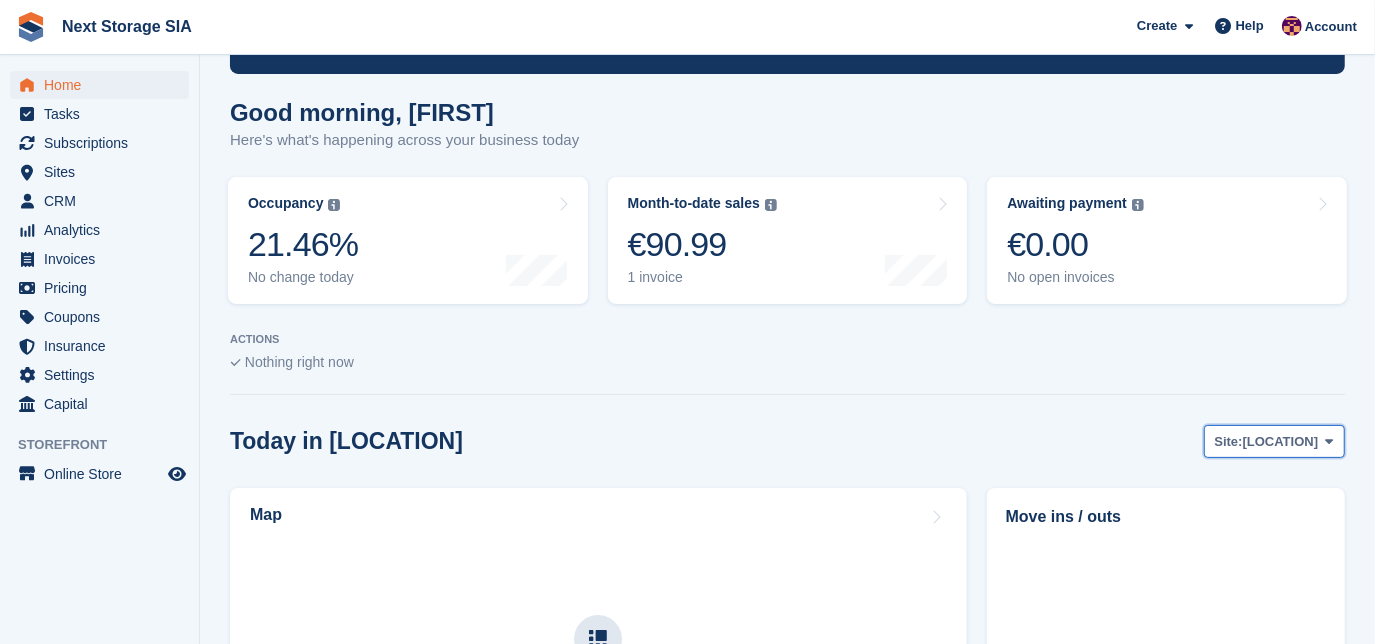click on "Hanzas vārti" at bounding box center [1281, 442] 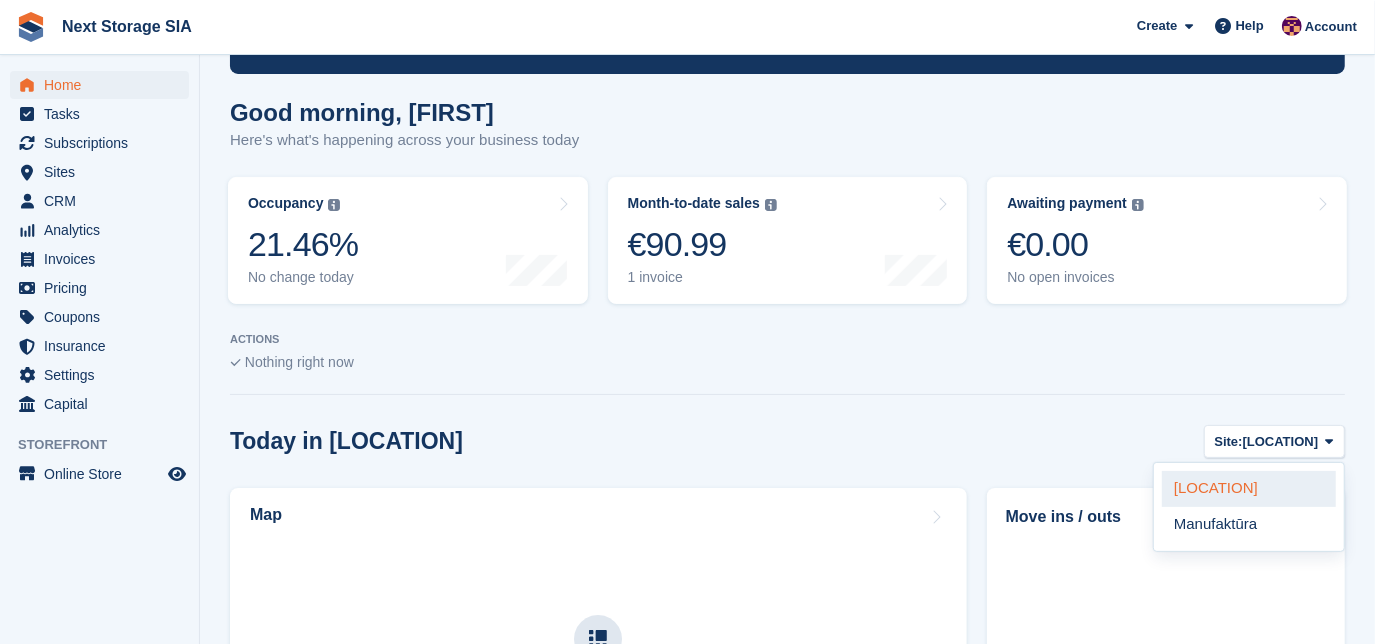 click on "Hanzas vārti" at bounding box center (1249, 489) 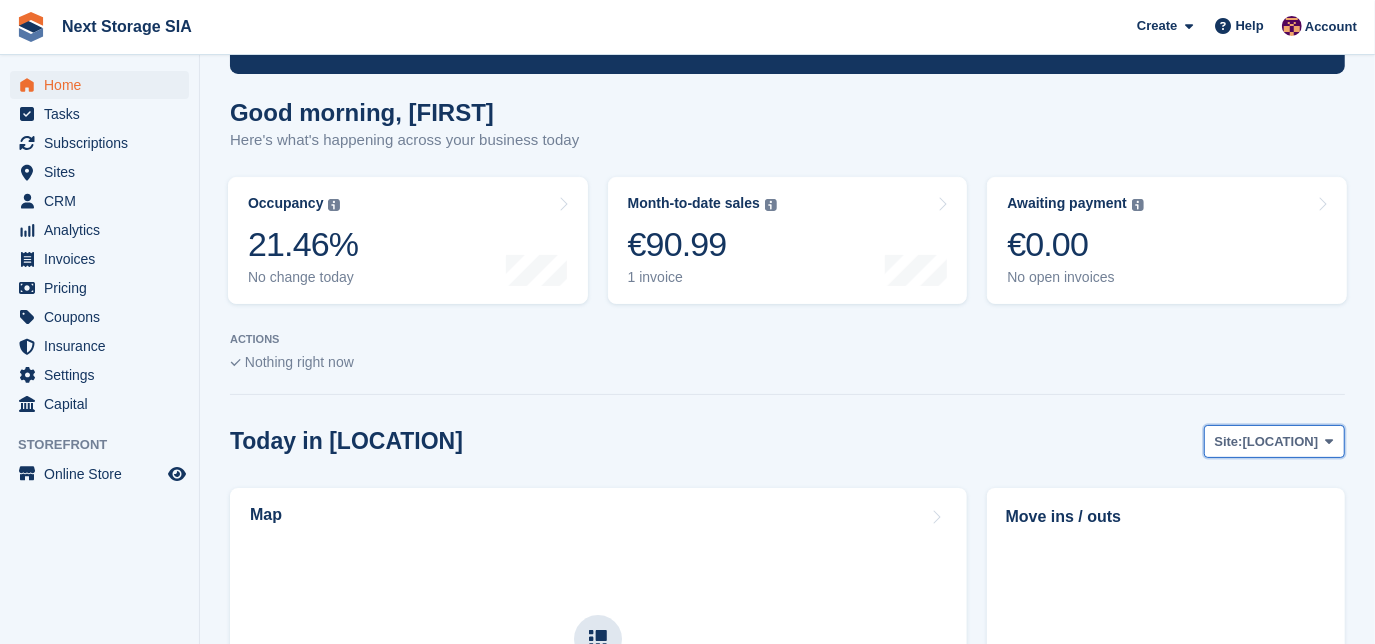 click on "Hanzas vārti" at bounding box center (1281, 442) 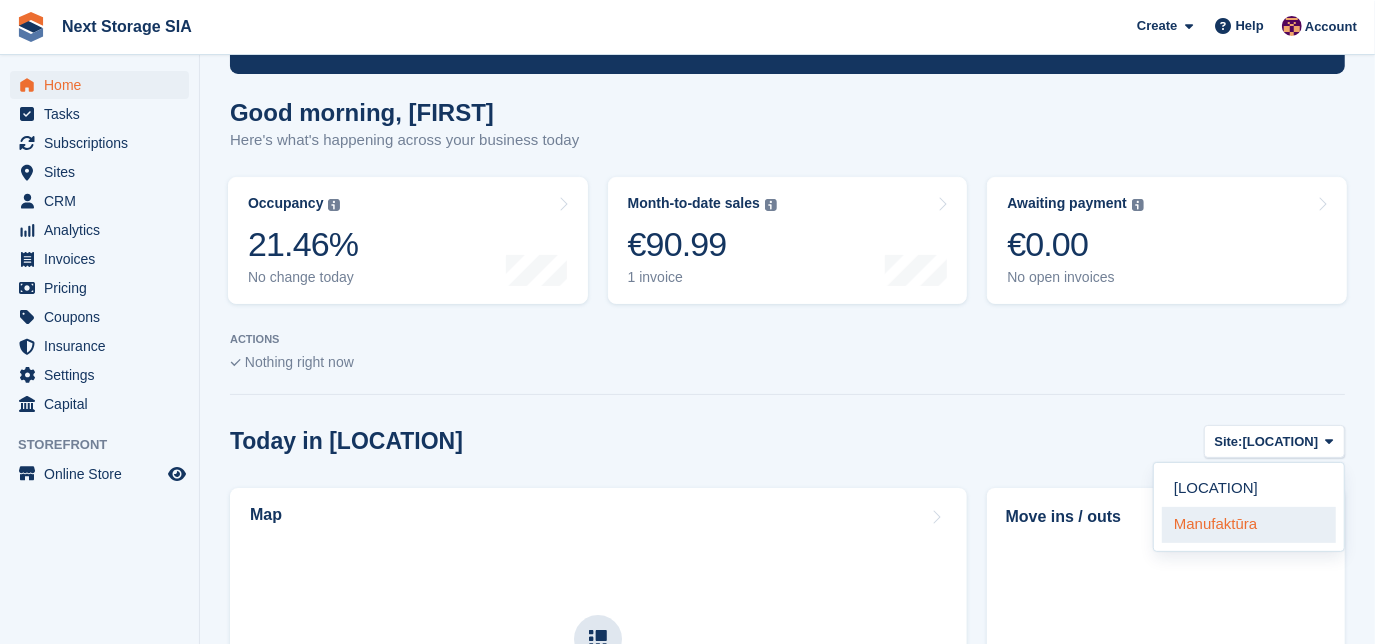 click on "Manufaktūra" at bounding box center [1249, 525] 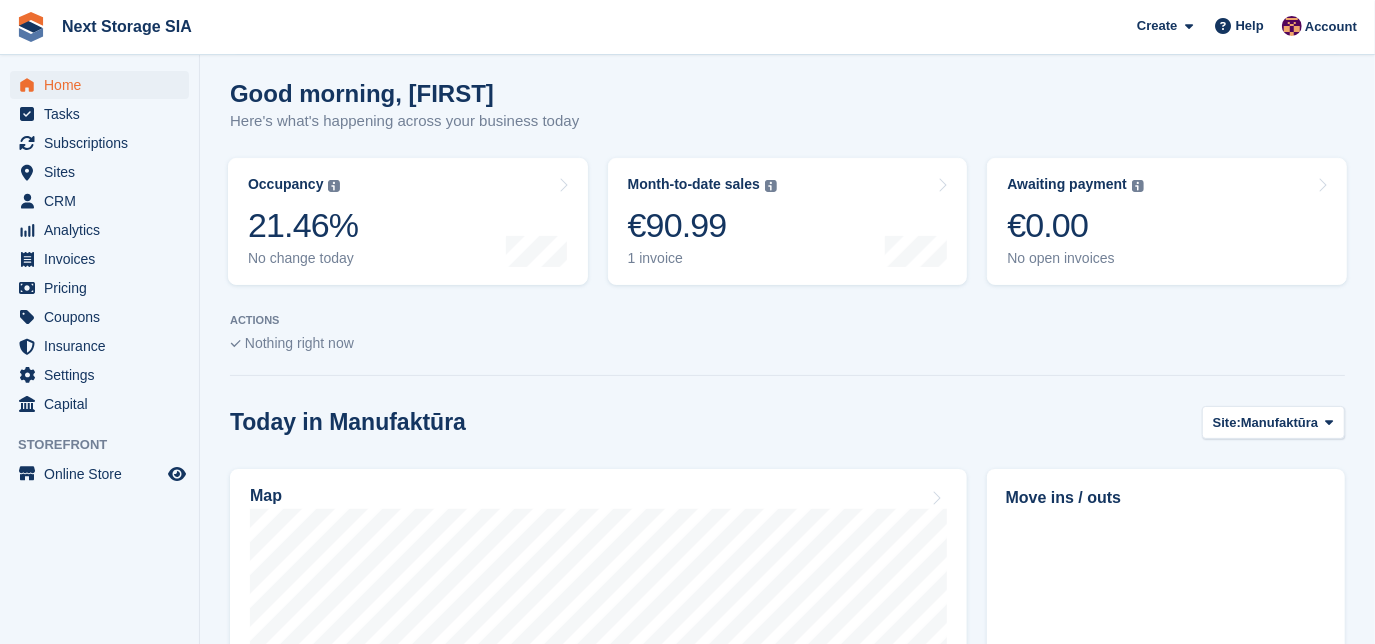 scroll, scrollTop: 158, scrollLeft: 0, axis: vertical 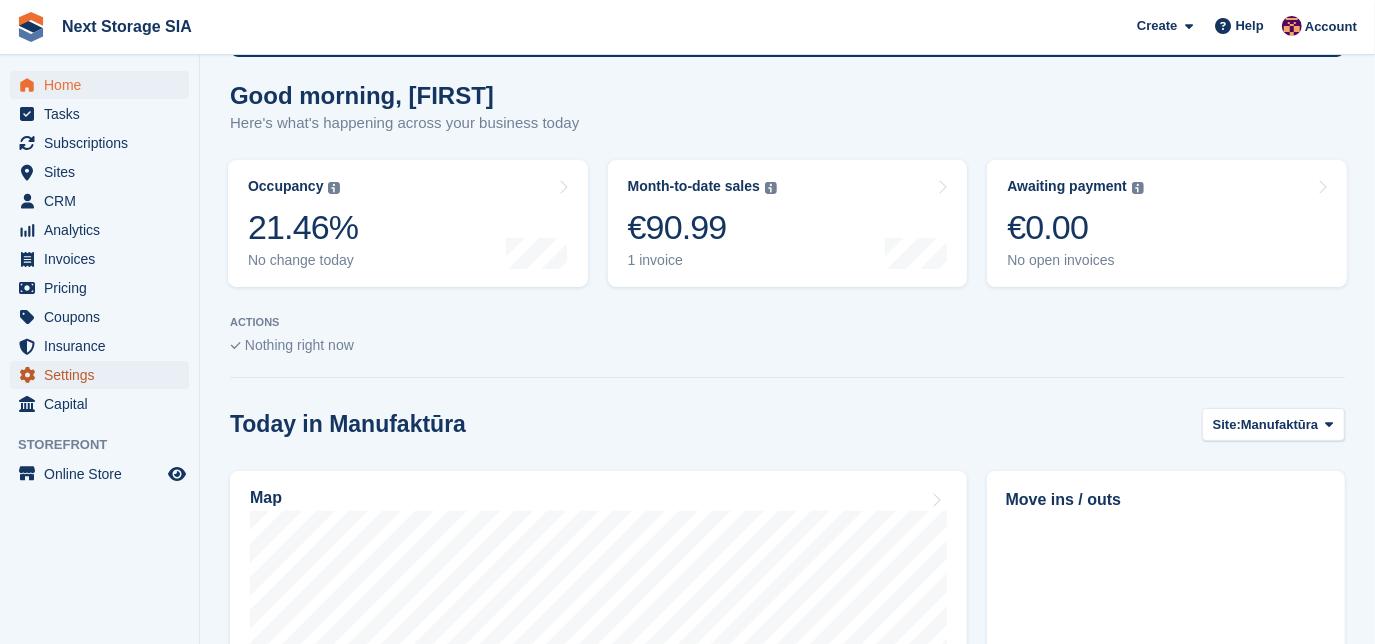 click on "Settings" at bounding box center [104, 375] 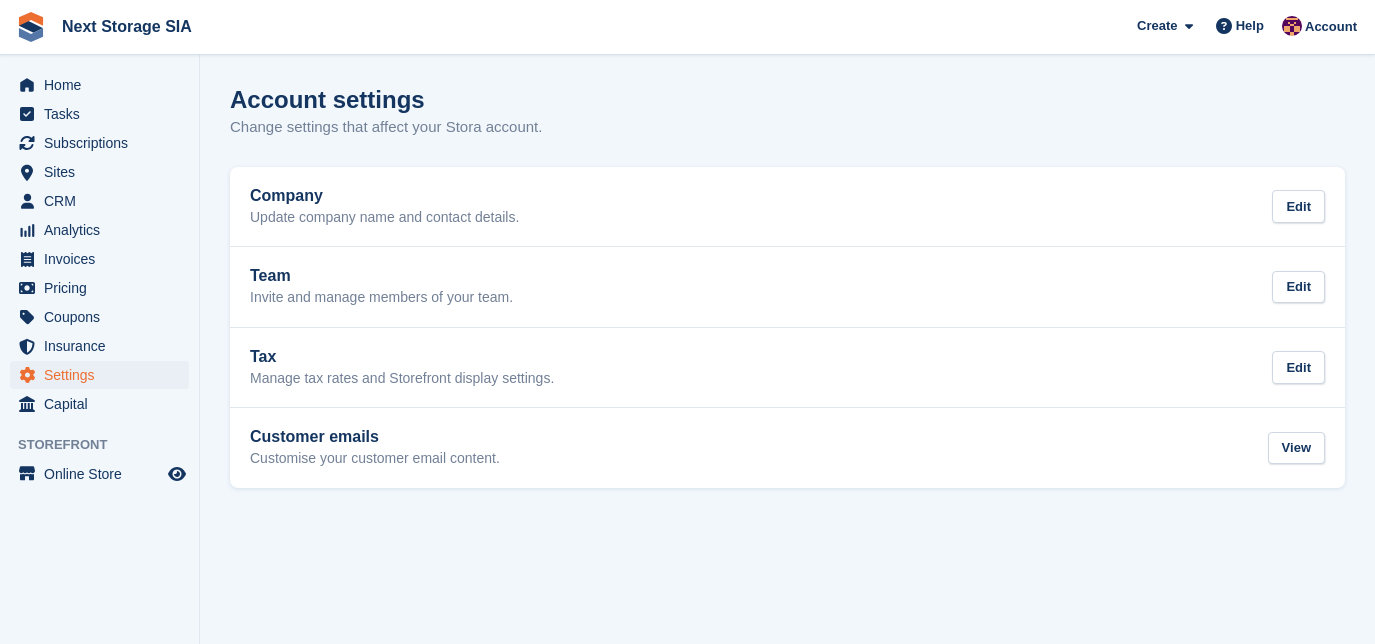 scroll, scrollTop: 0, scrollLeft: 0, axis: both 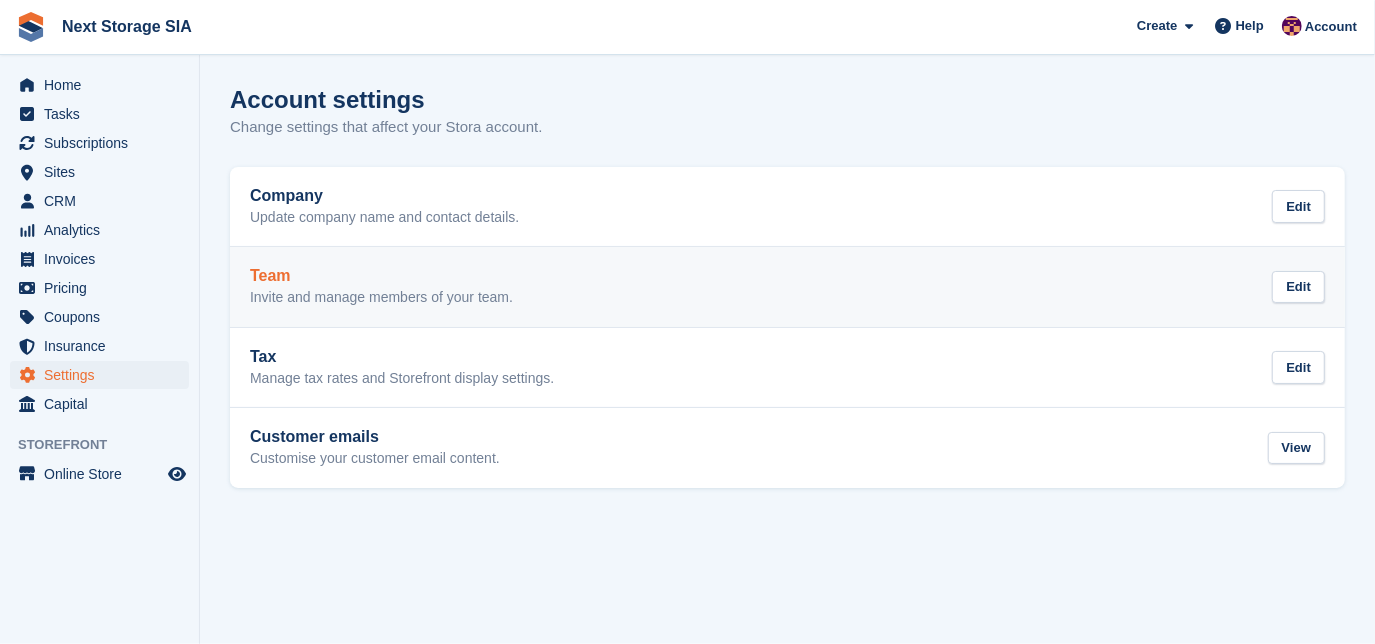 click on "Team
Invite and manage members of your team.
Edit" at bounding box center (787, 287) 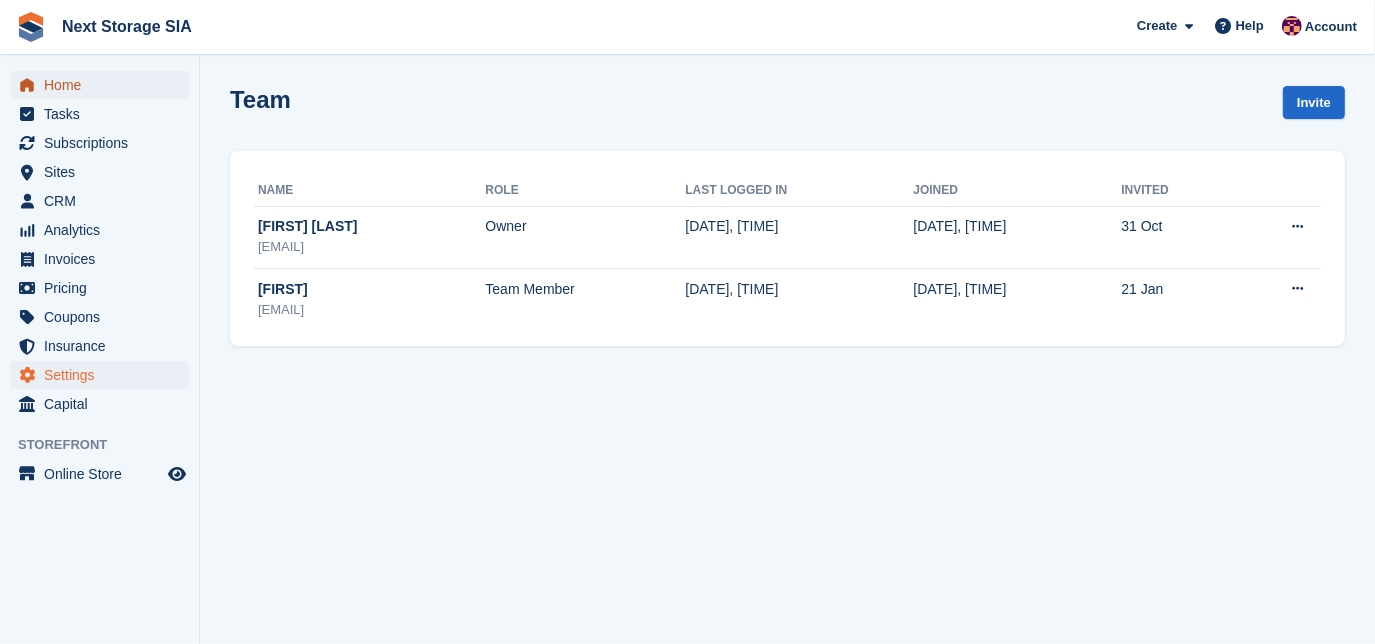 click on "Home" at bounding box center [104, 85] 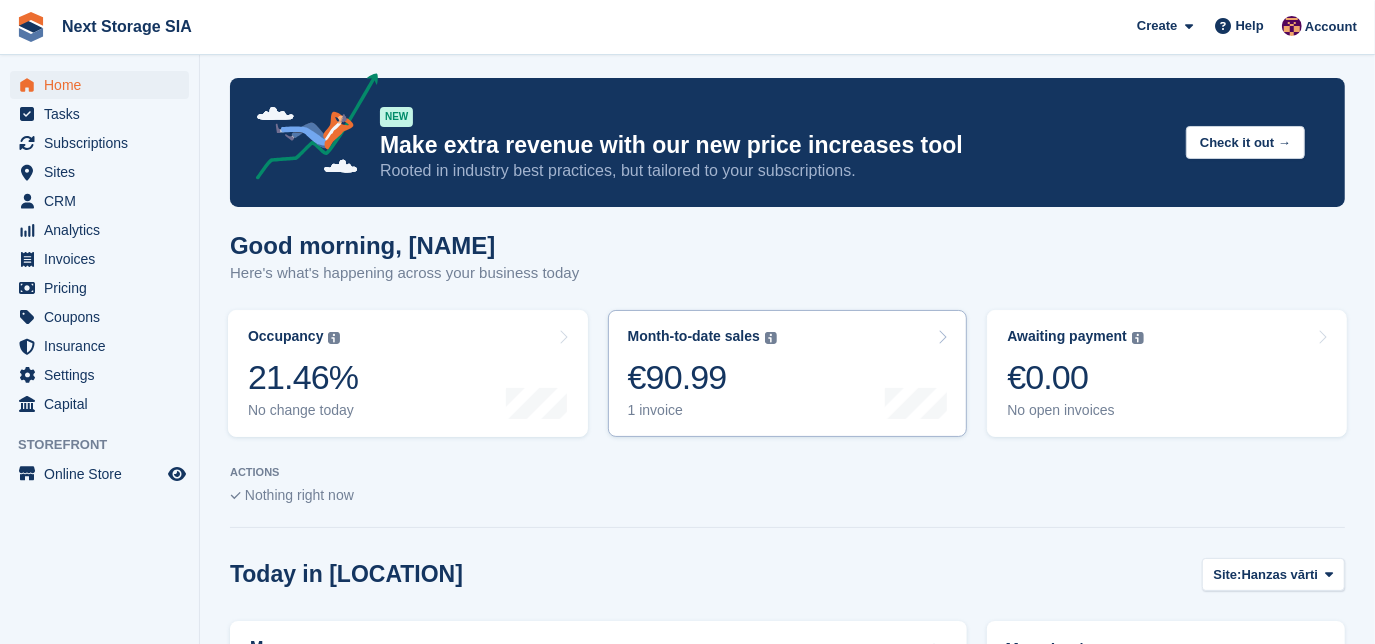 scroll, scrollTop: 0, scrollLeft: 0, axis: both 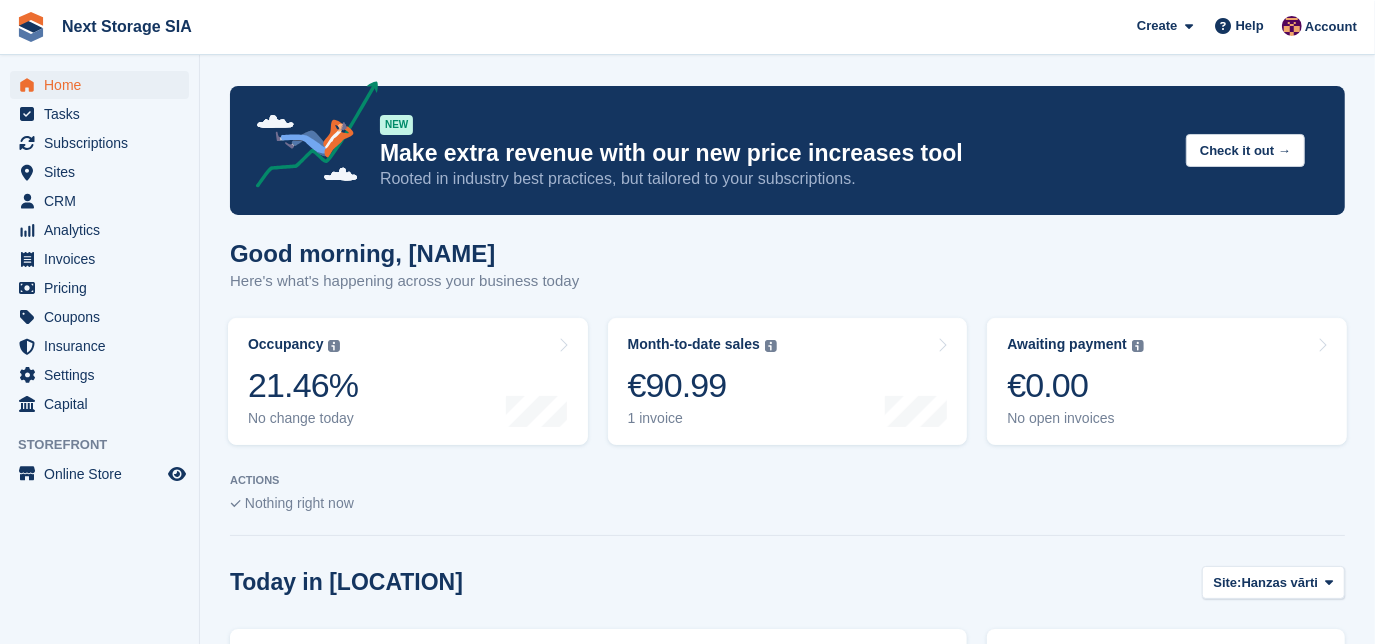 click on "Today in Hanzas vārti
Site:
Hanzas vārti
Hanzas vārti
Manufaktūra
Map
No map created
Create a map to get a bird's eye look here of your facility's status.
Create Map
Move ins / outs
No tenants moving in or out.
Unit availability
No unit types created
Set up your site's unit types and units to  easily see what's available here.
Create Unit Types" at bounding box center [787, 1088] 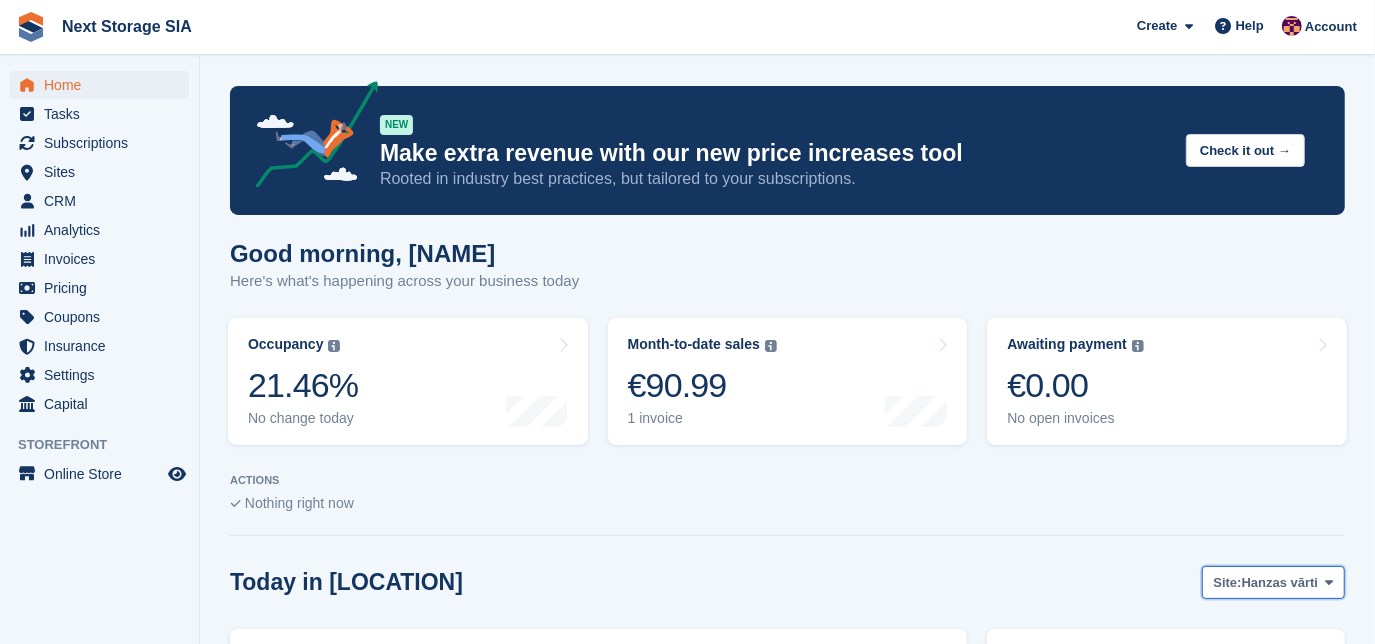 click on "[LOCATION]" at bounding box center [1280, 583] 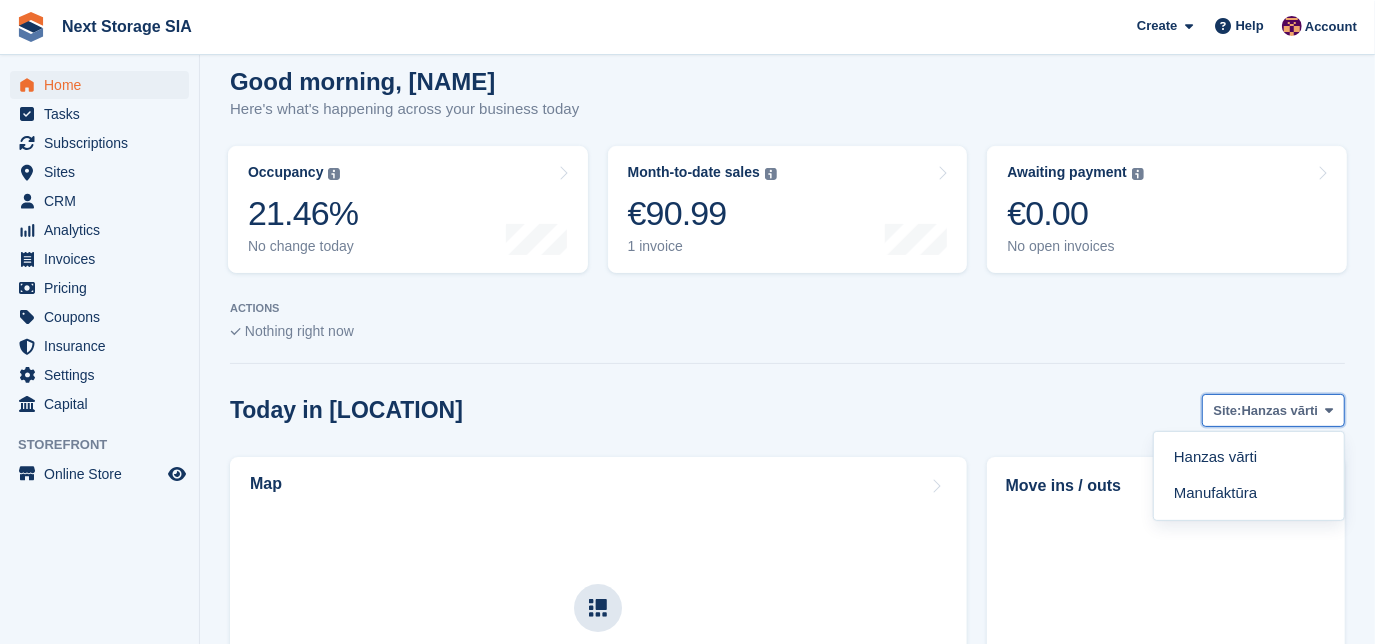 scroll, scrollTop: 174, scrollLeft: 0, axis: vertical 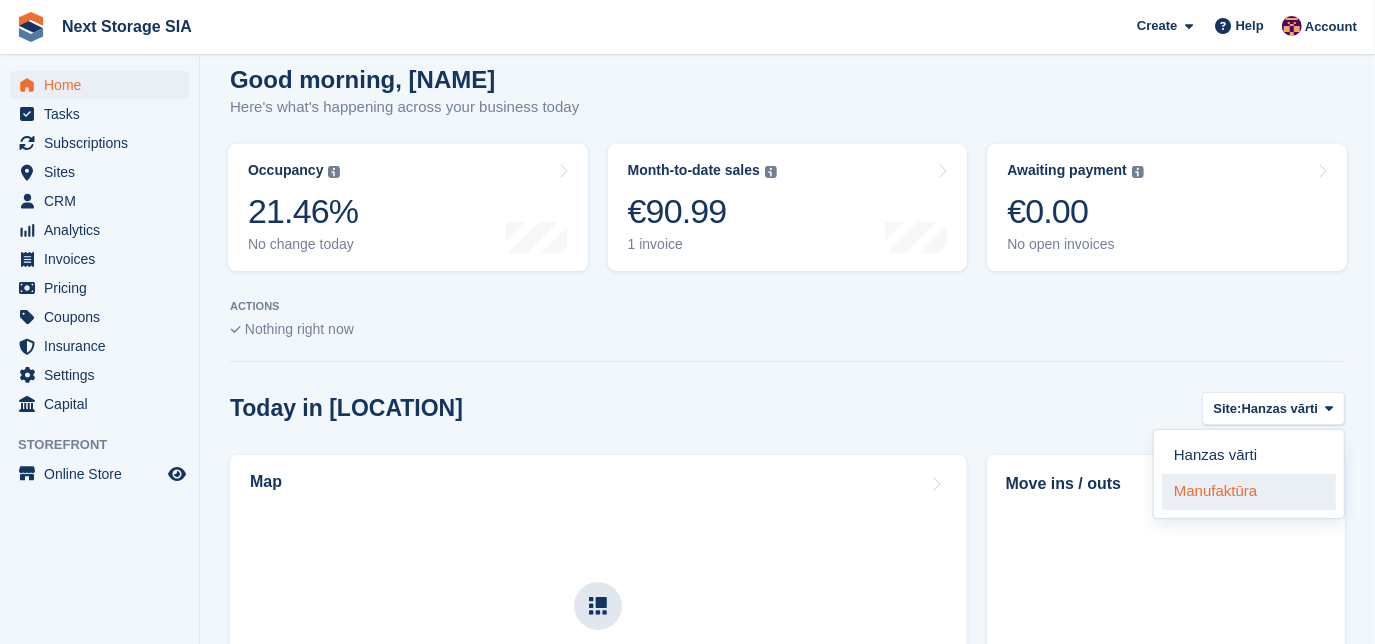 click on "Manufaktūra" at bounding box center [1249, 492] 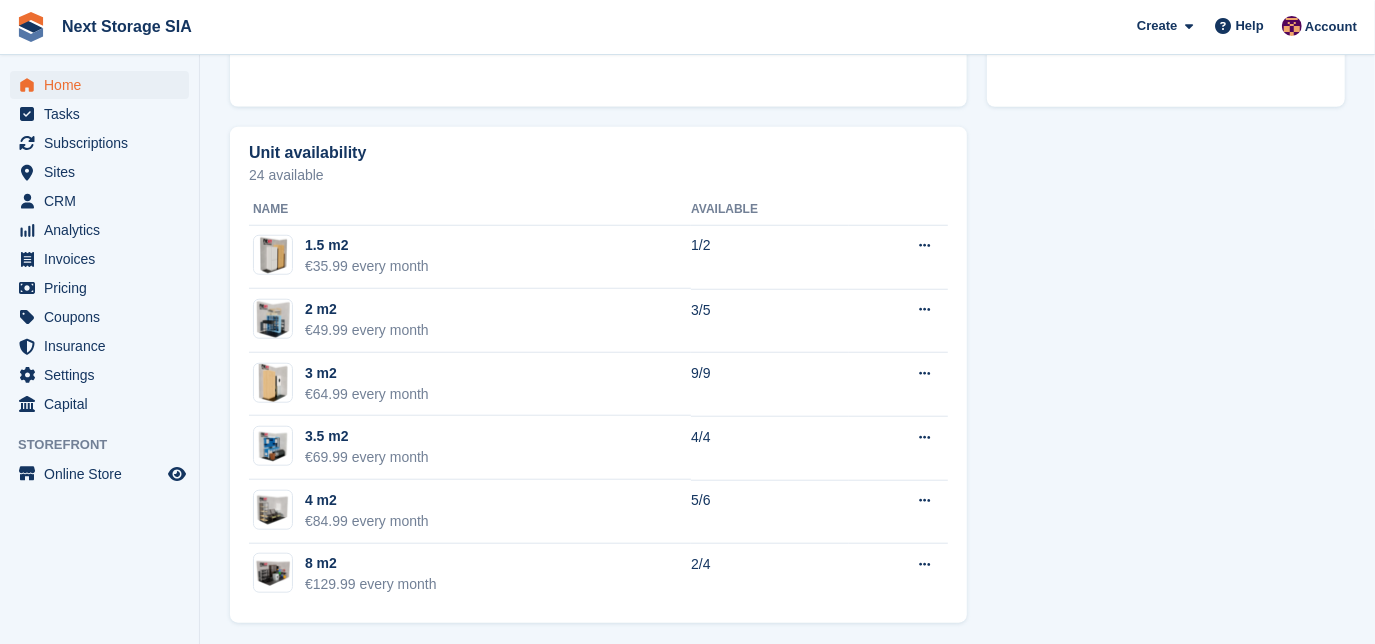 scroll, scrollTop: 1048, scrollLeft: 0, axis: vertical 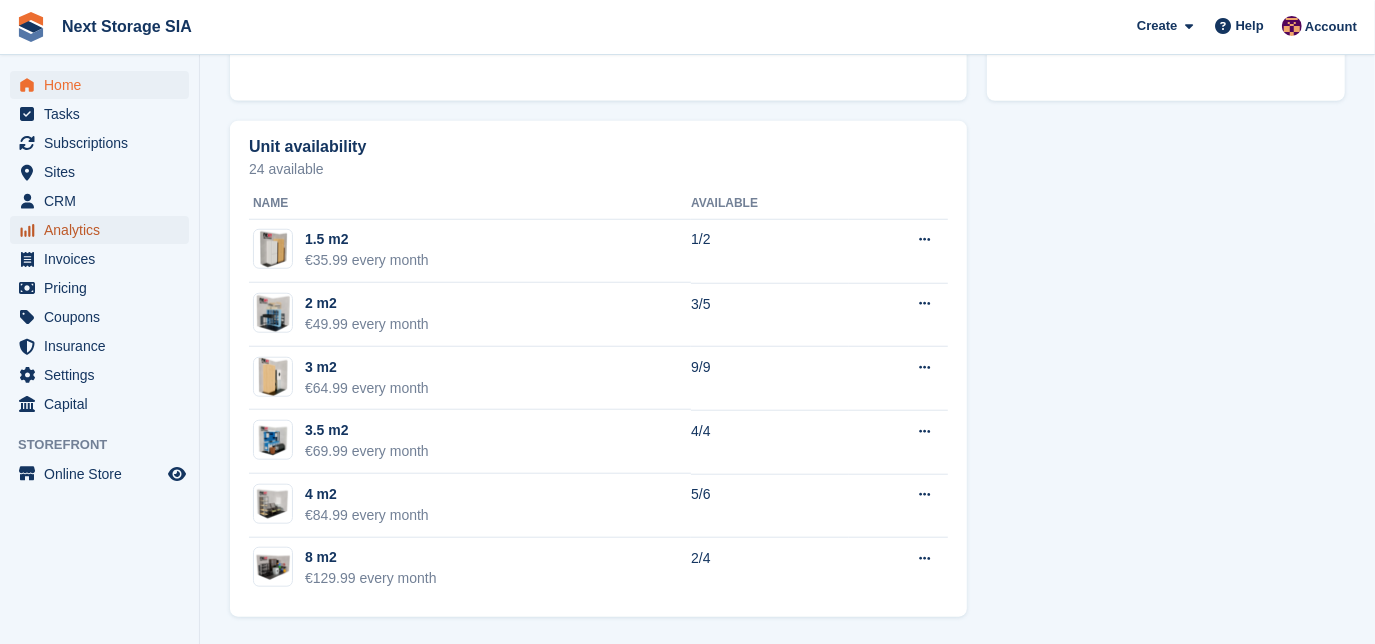 click on "Analytics" at bounding box center (104, 230) 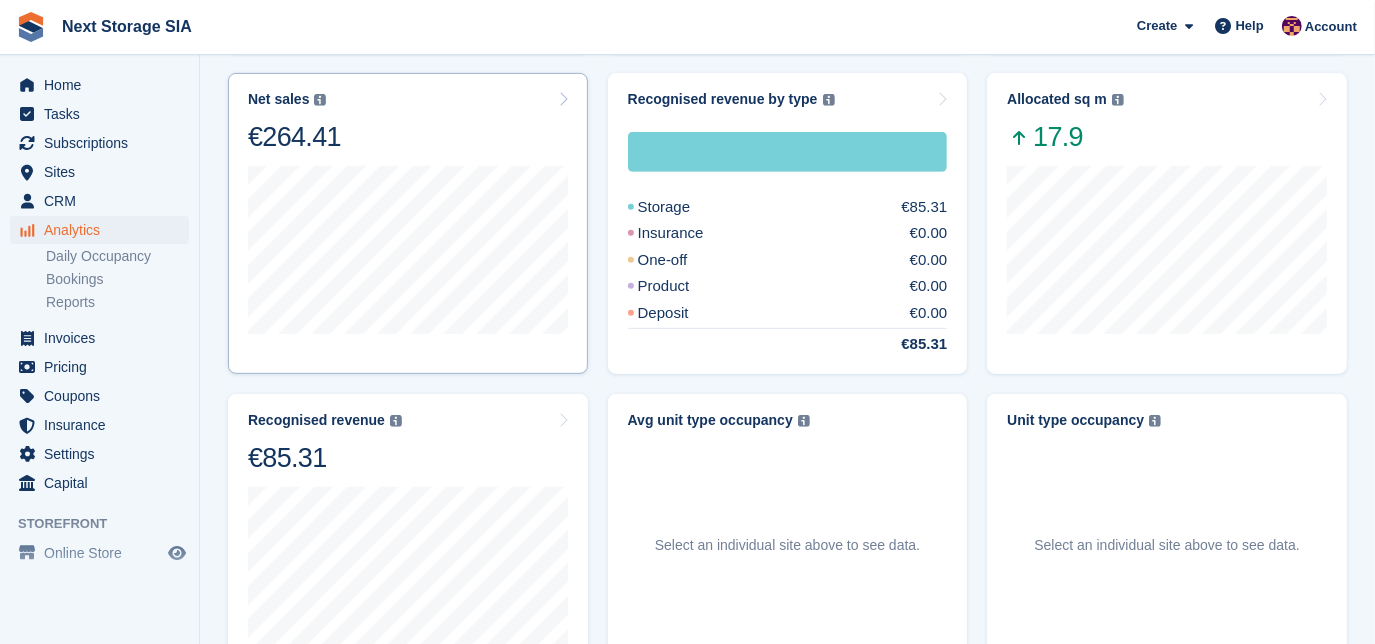 scroll, scrollTop: 582, scrollLeft: 0, axis: vertical 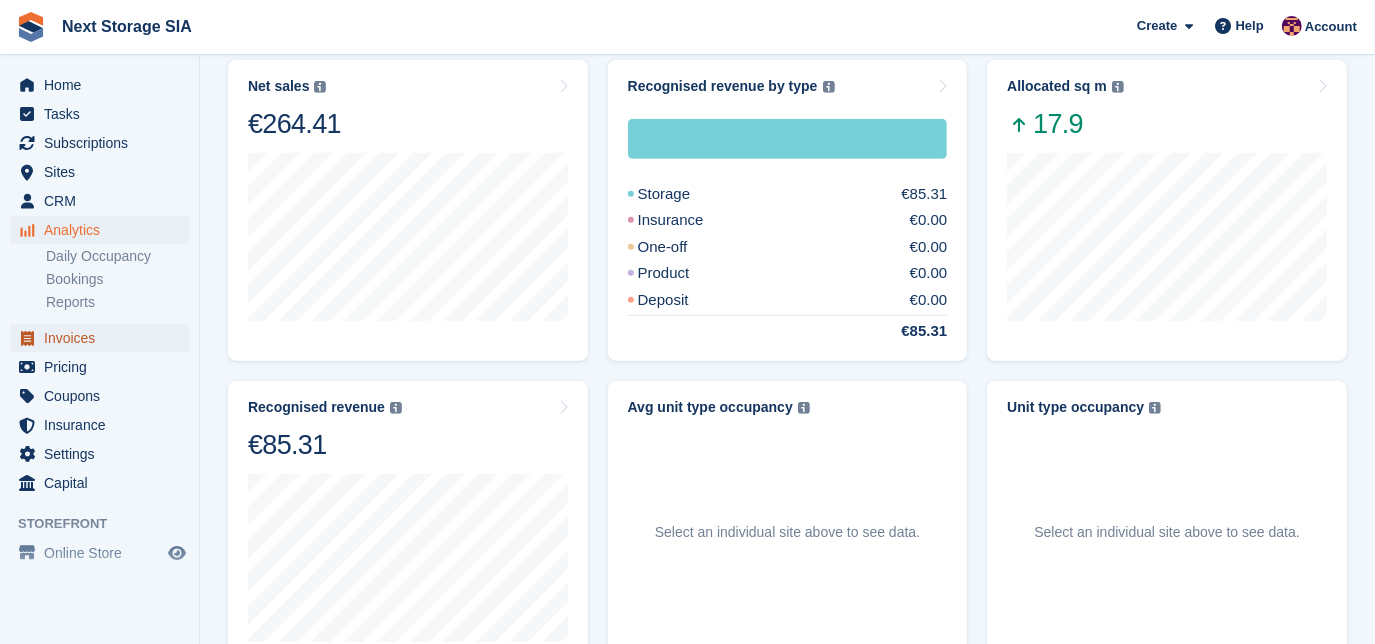 click on "Invoices" at bounding box center [104, 338] 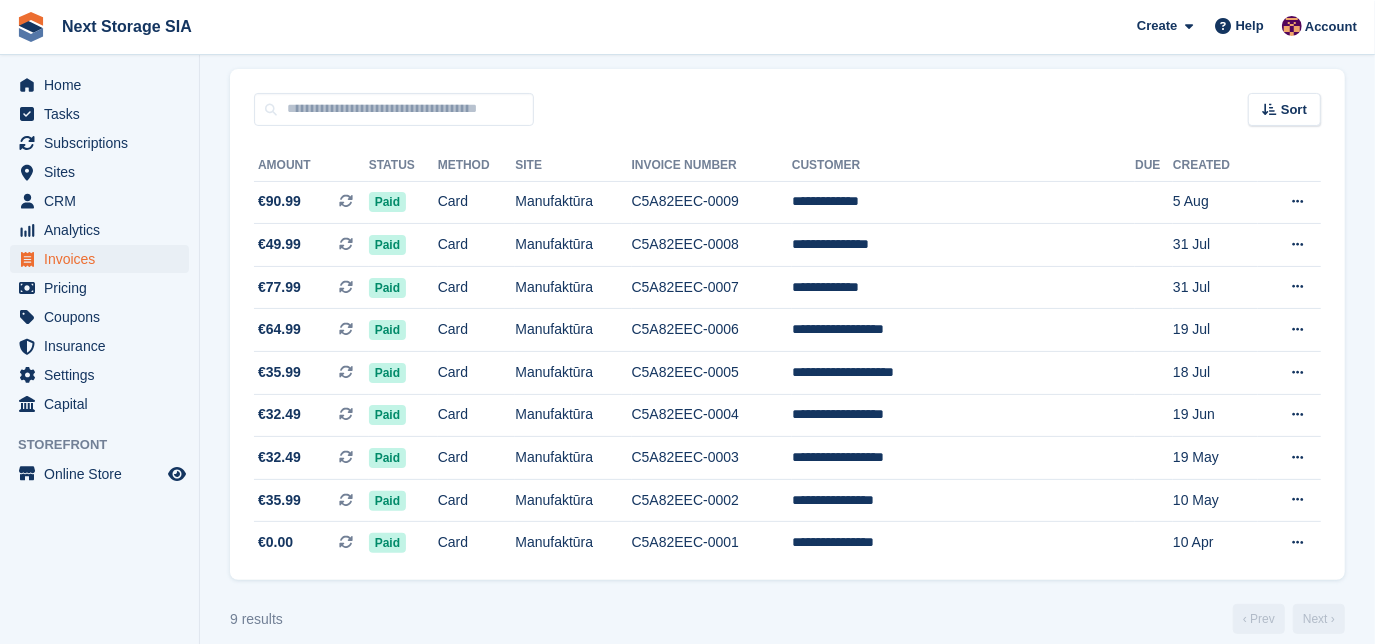 scroll, scrollTop: 173, scrollLeft: 0, axis: vertical 